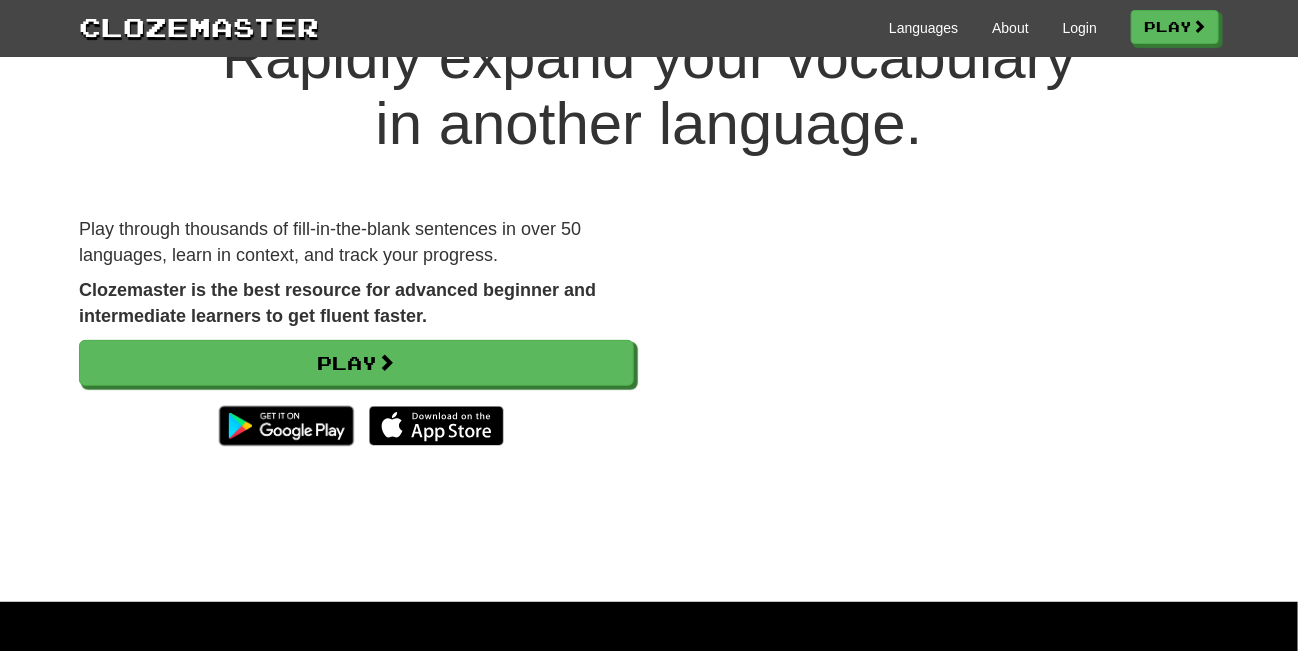 scroll, scrollTop: 99, scrollLeft: 0, axis: vertical 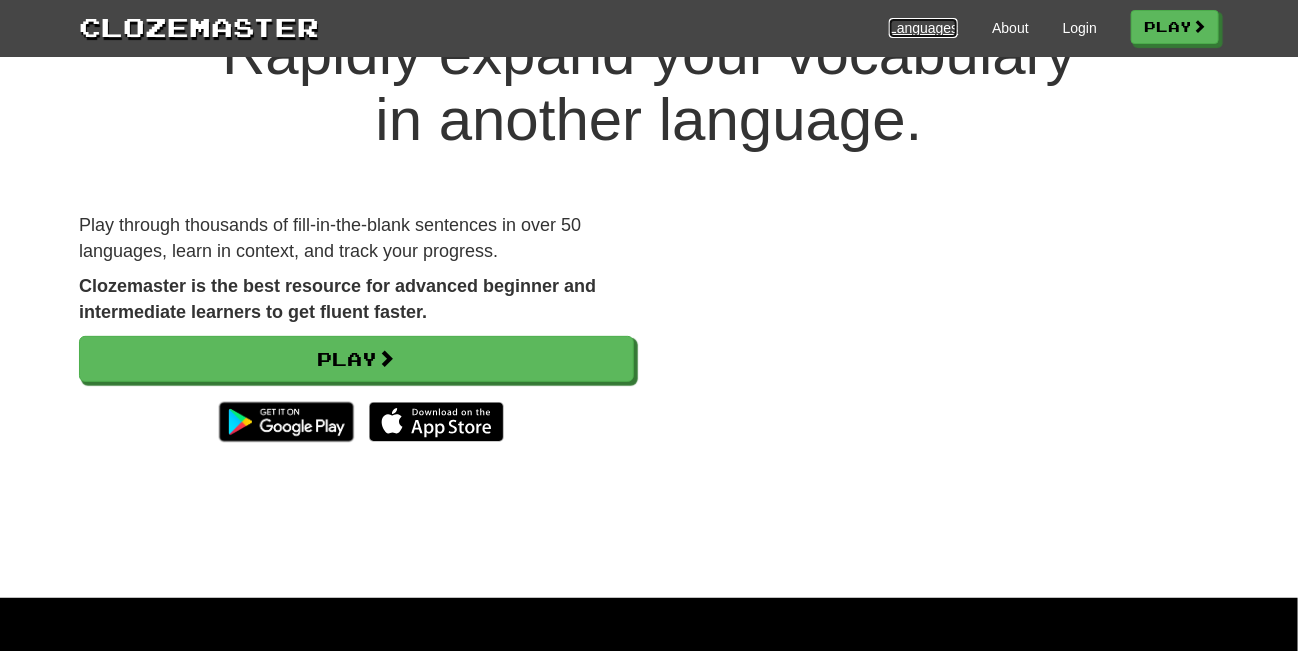 click on "Languages" at bounding box center [923, 28] 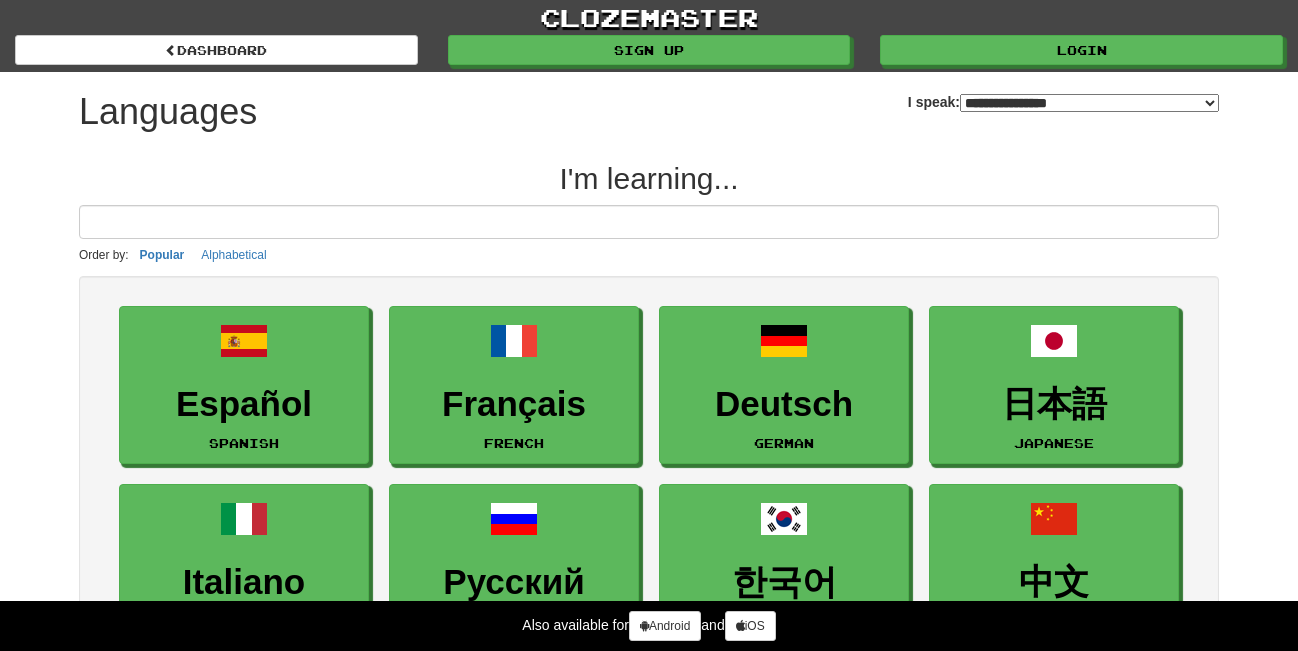 scroll, scrollTop: 0, scrollLeft: 0, axis: both 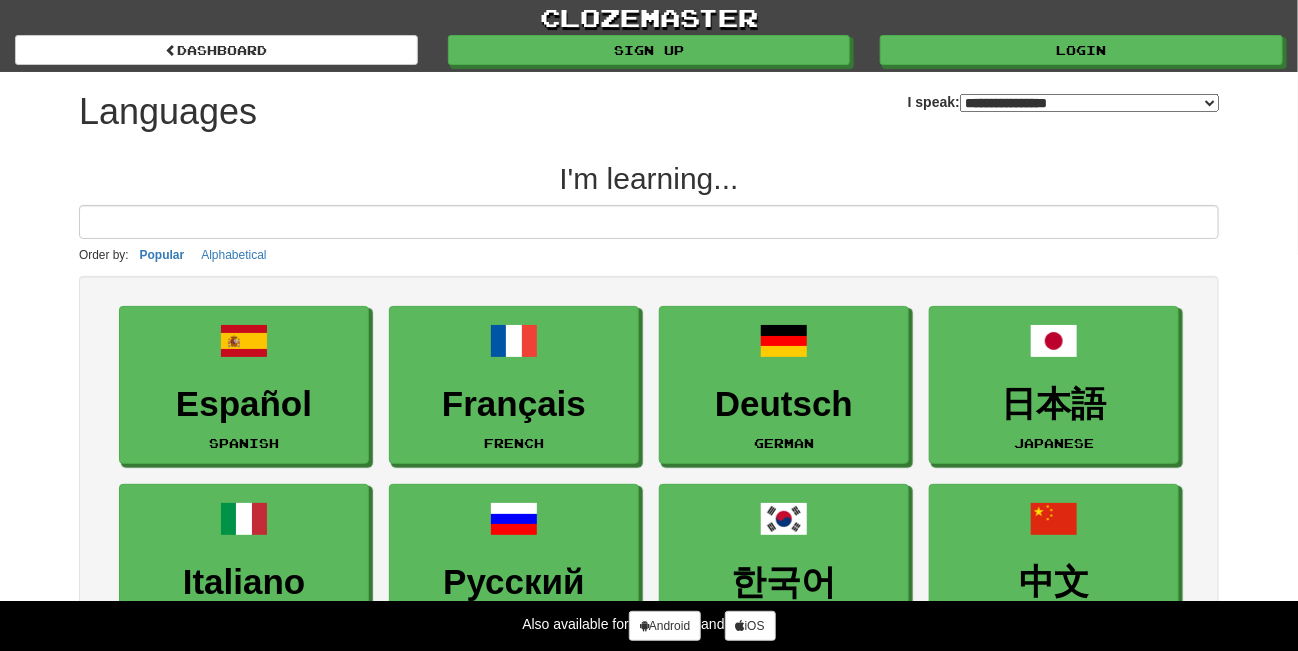 click on "**********" at bounding box center [1089, 103] 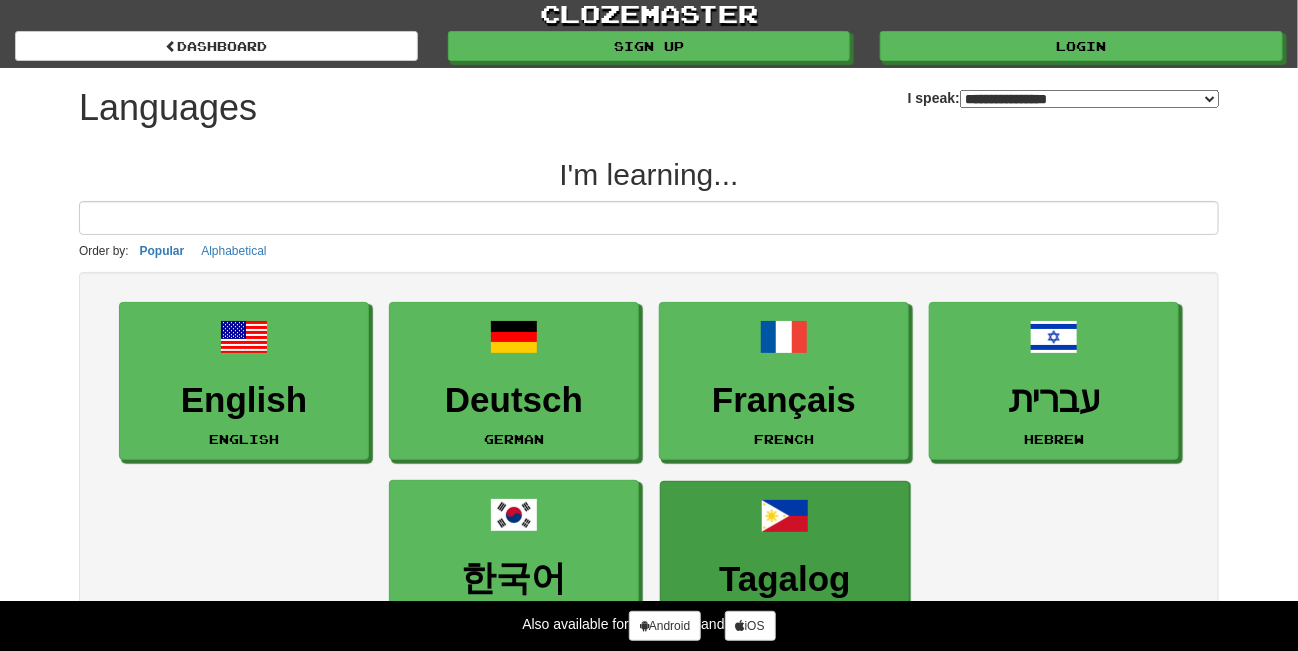 scroll, scrollTop: 0, scrollLeft: 0, axis: both 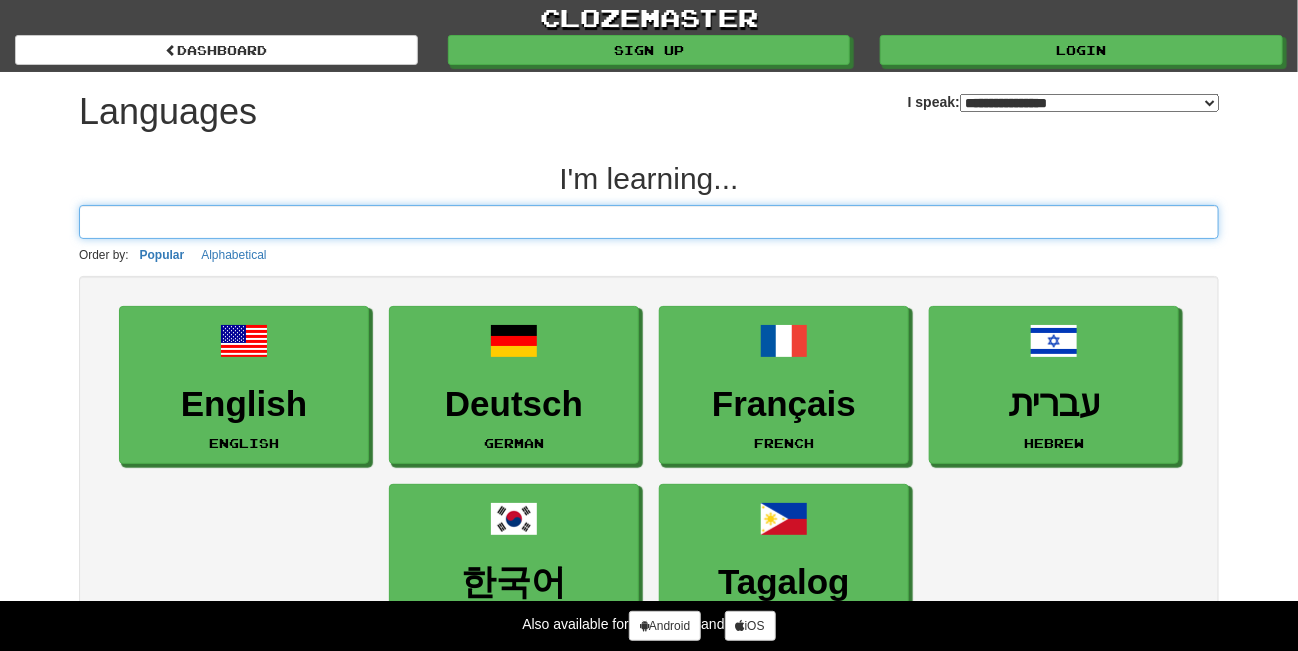 click at bounding box center (649, 222) 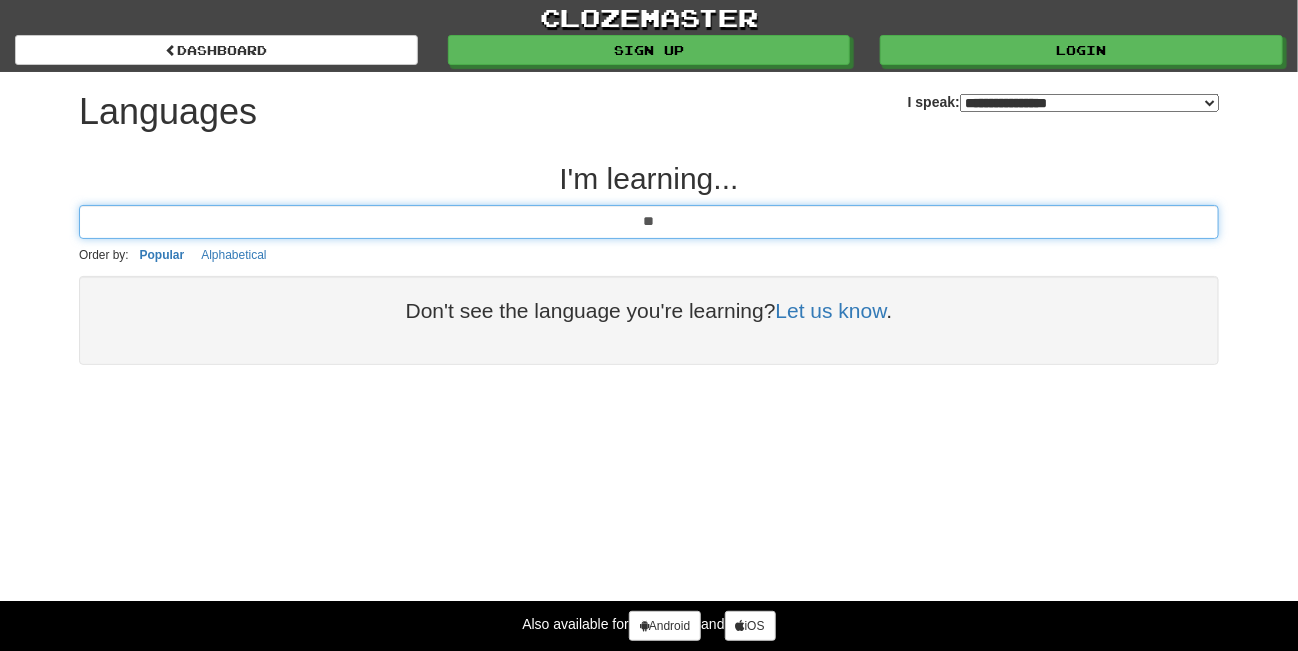type on "*" 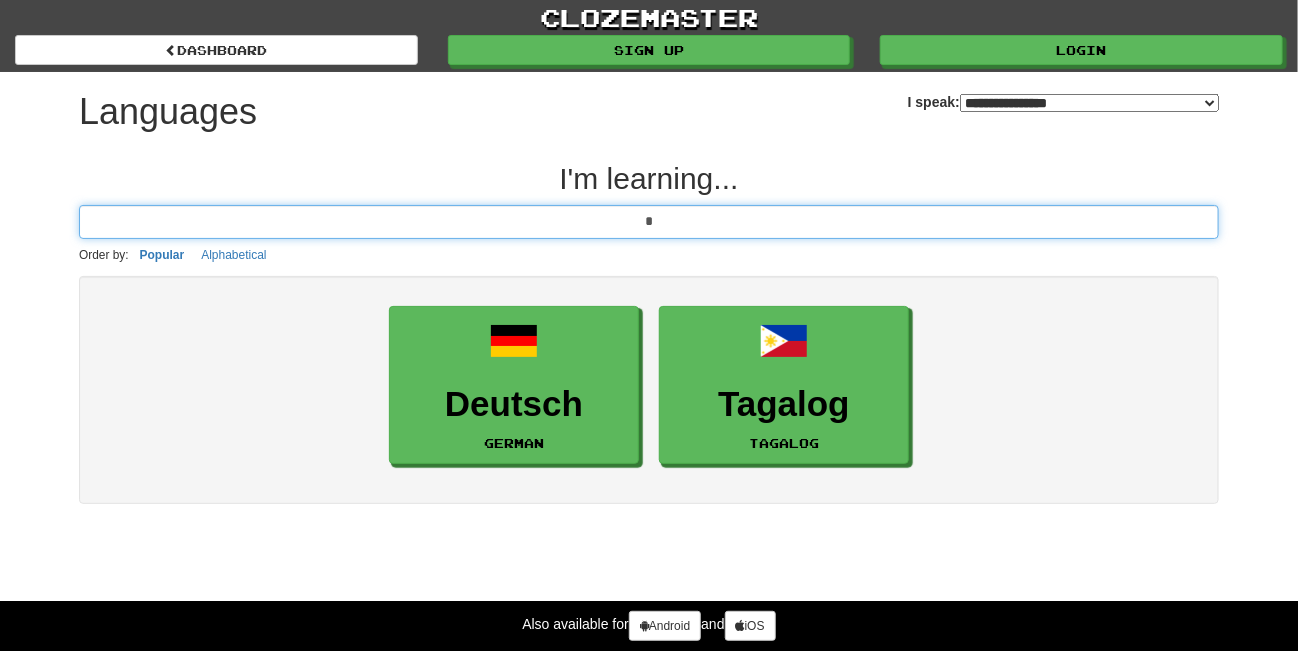 type 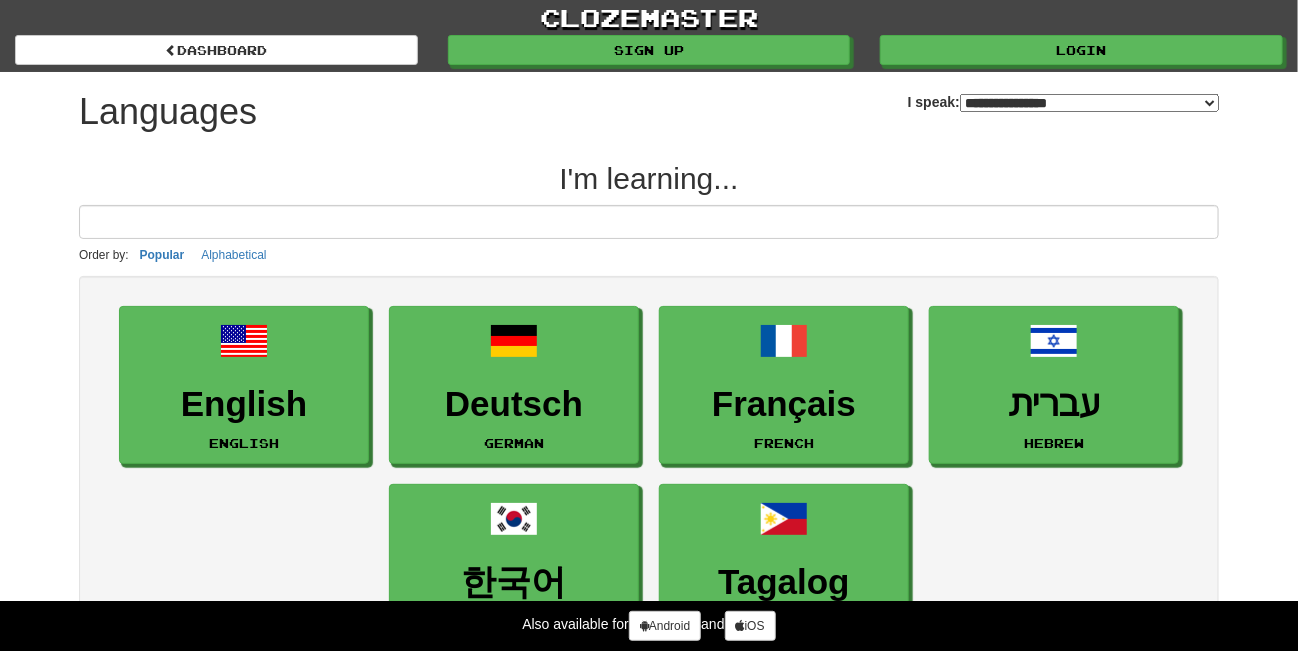 click on "**********" at bounding box center [1089, 103] 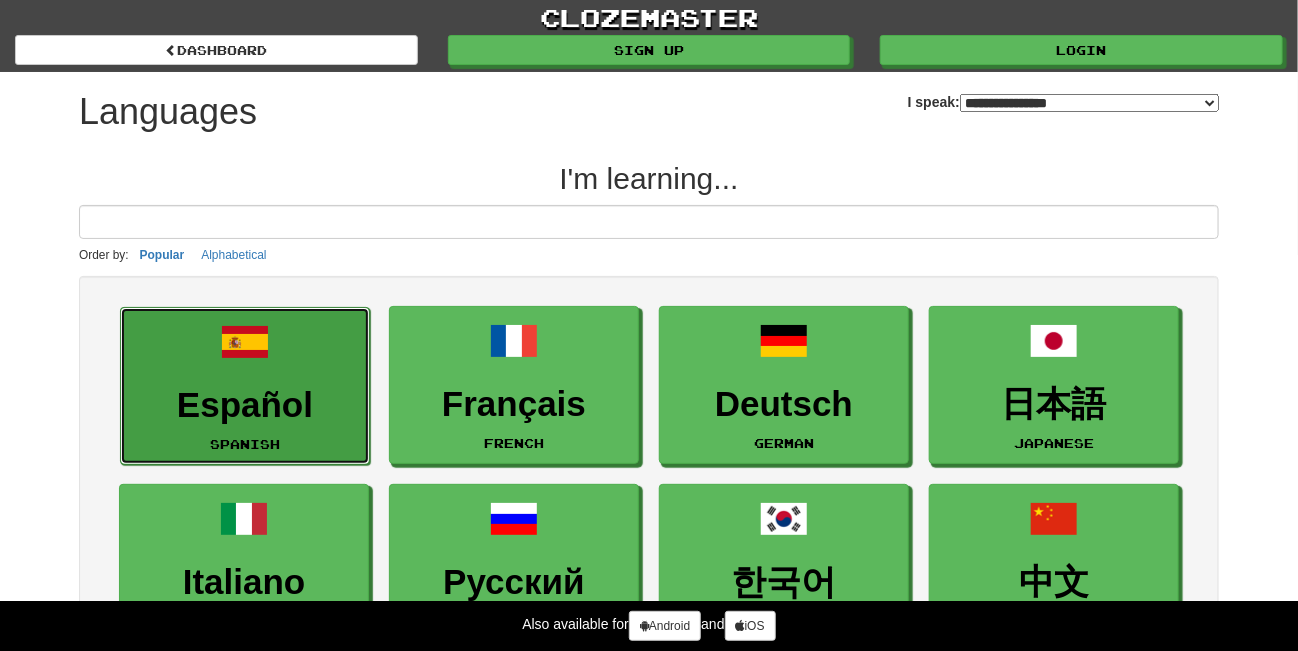 click on "Español Spanish" at bounding box center (245, 386) 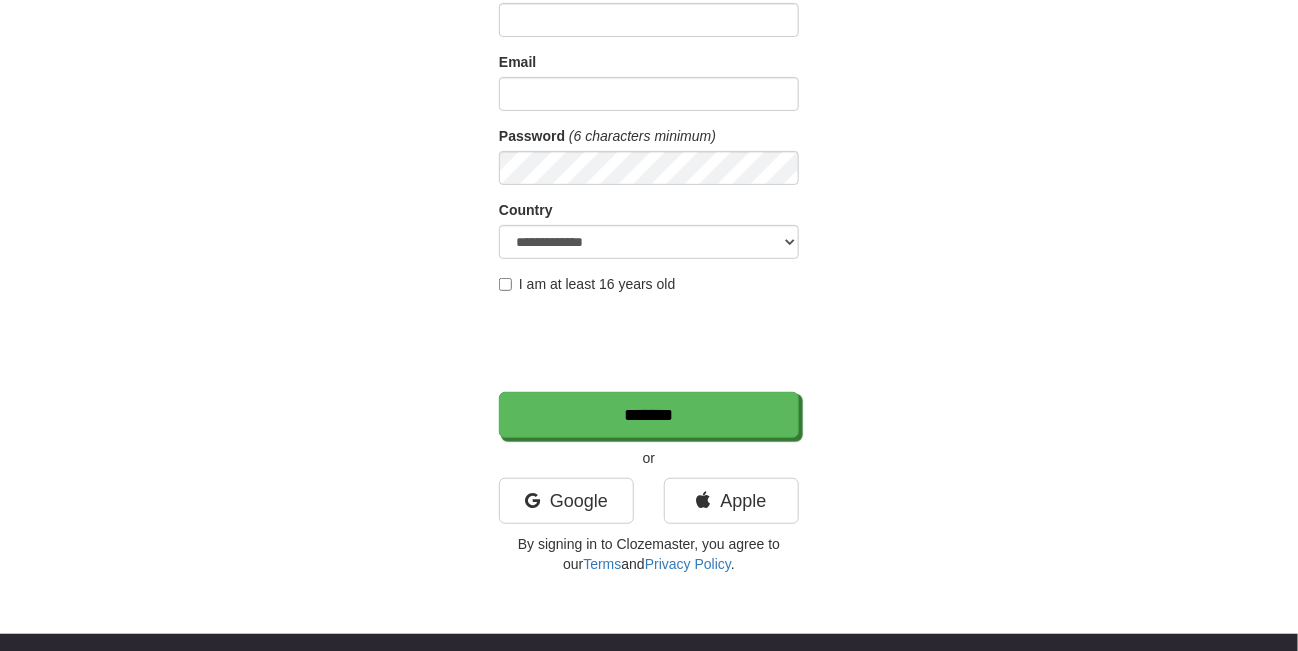 scroll, scrollTop: 200, scrollLeft: 0, axis: vertical 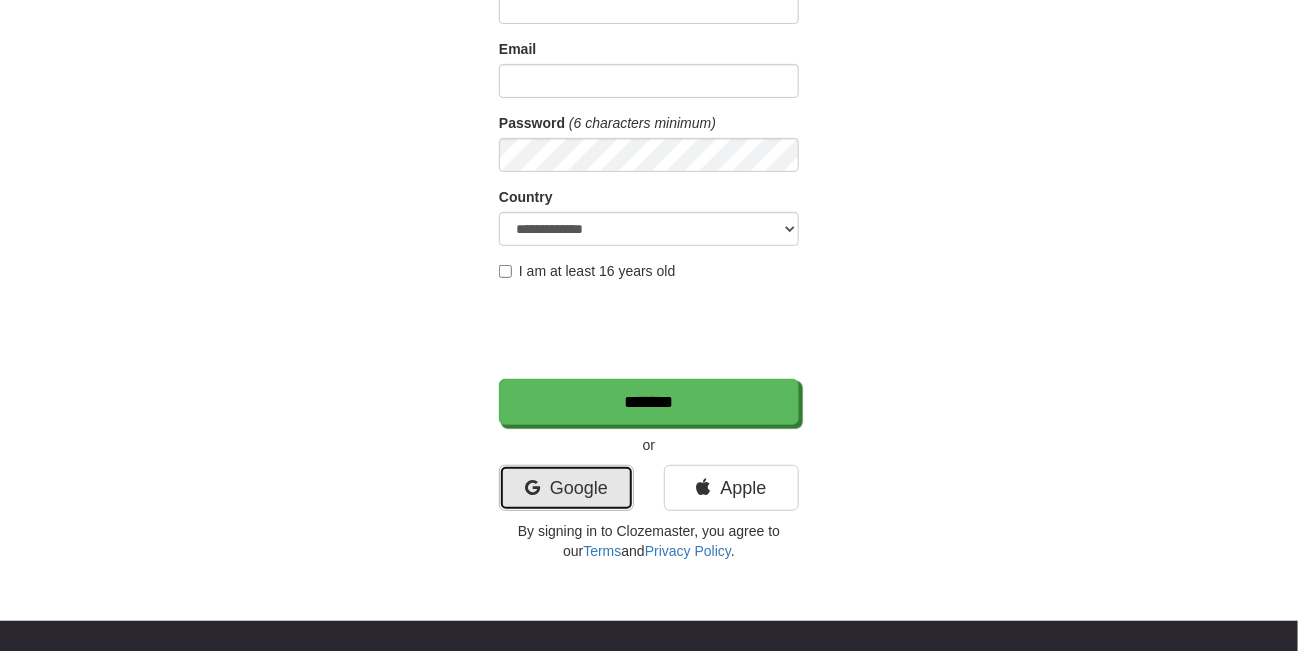click on "Google" at bounding box center (566, 488) 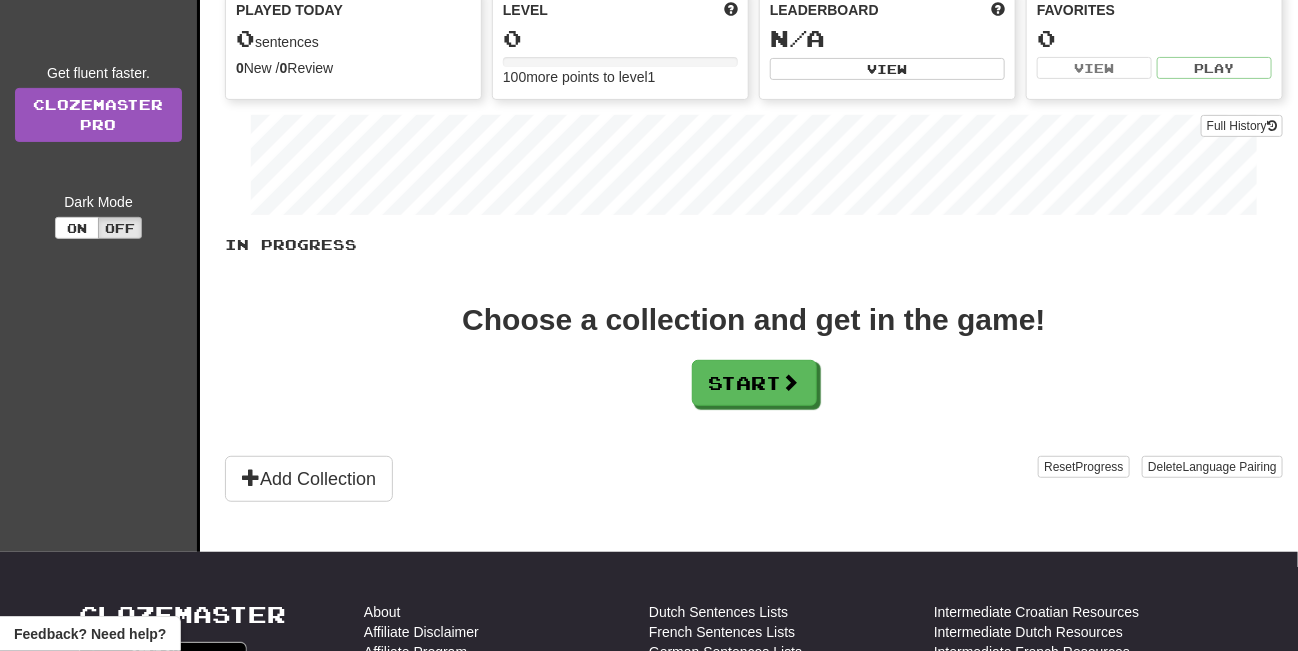scroll, scrollTop: 200, scrollLeft: 0, axis: vertical 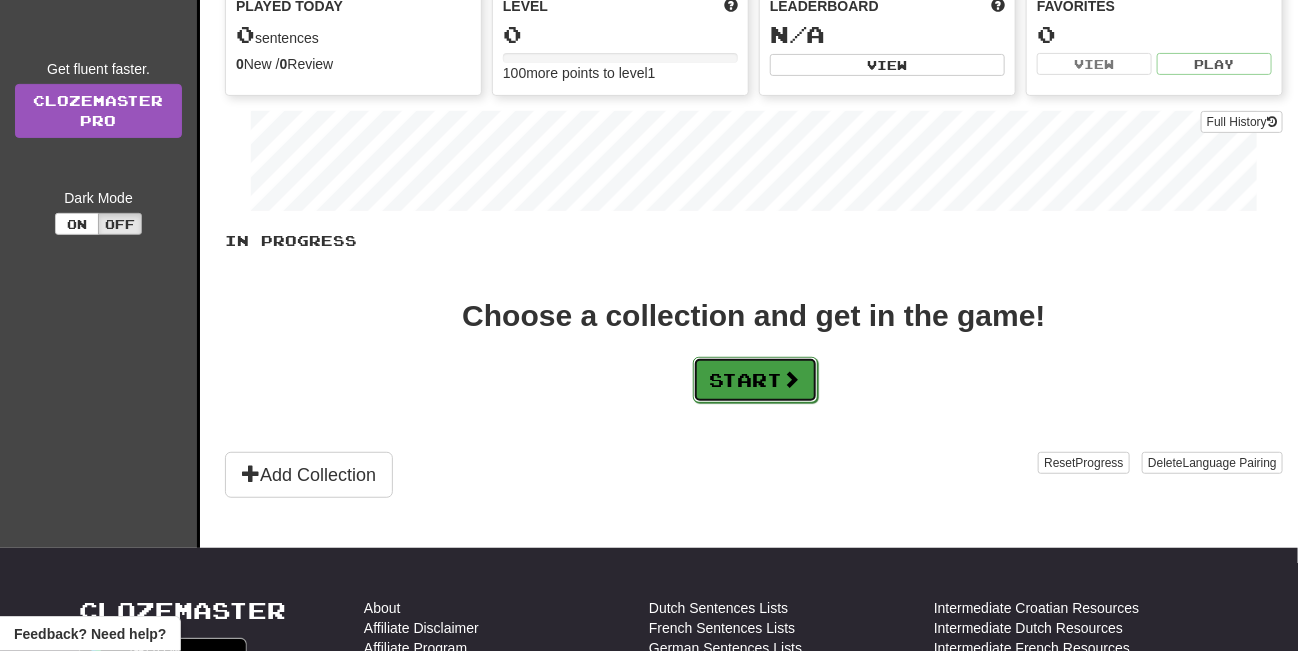 click on "Start" at bounding box center (755, 380) 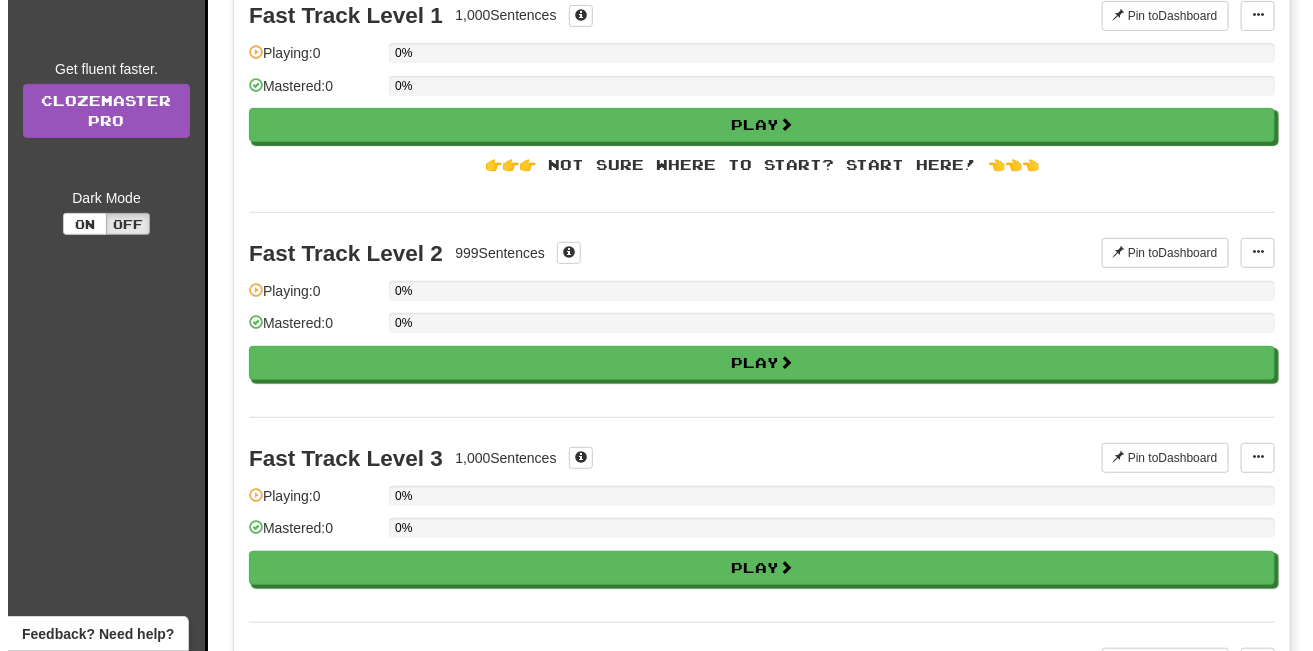 scroll, scrollTop: 0, scrollLeft: 0, axis: both 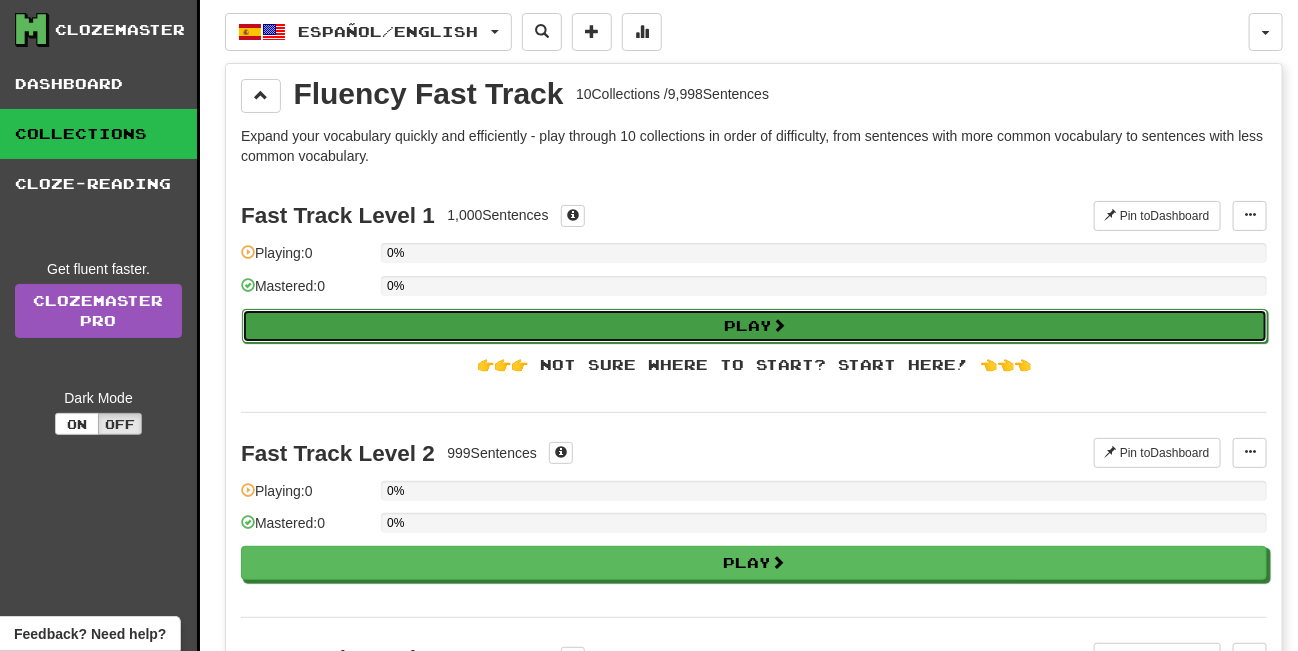 click on "Play" at bounding box center [755, 326] 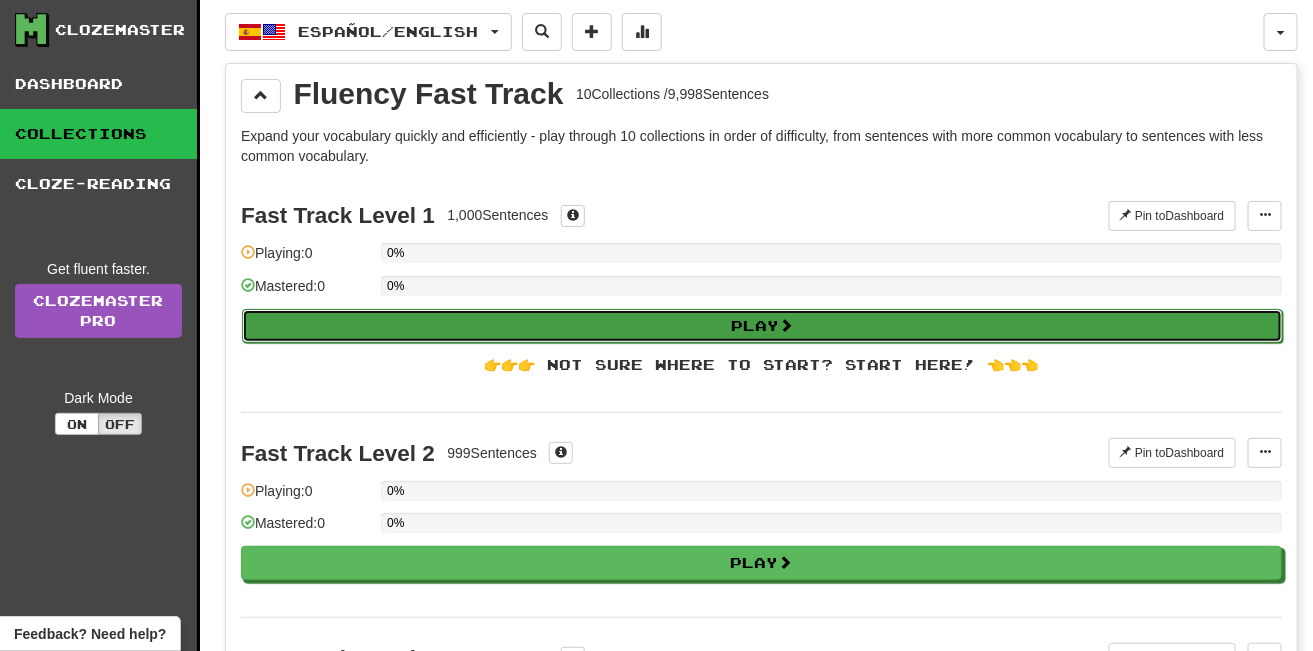select on "**" 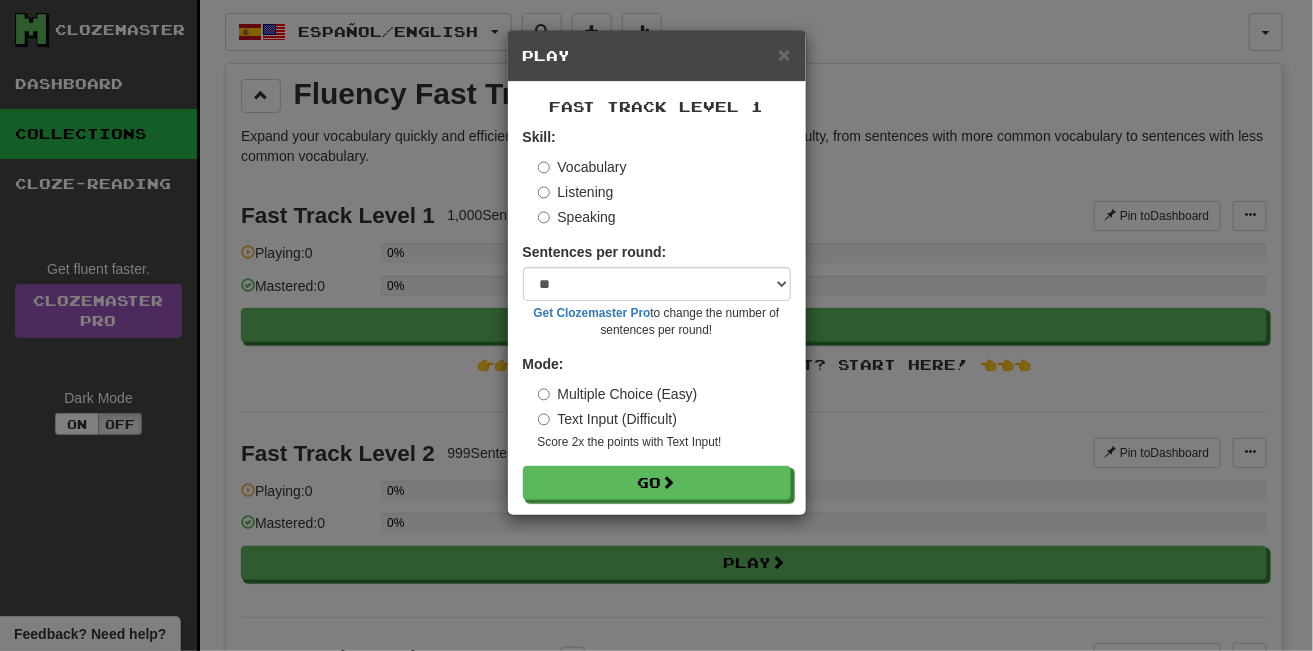 click on "Speaking" at bounding box center (577, 217) 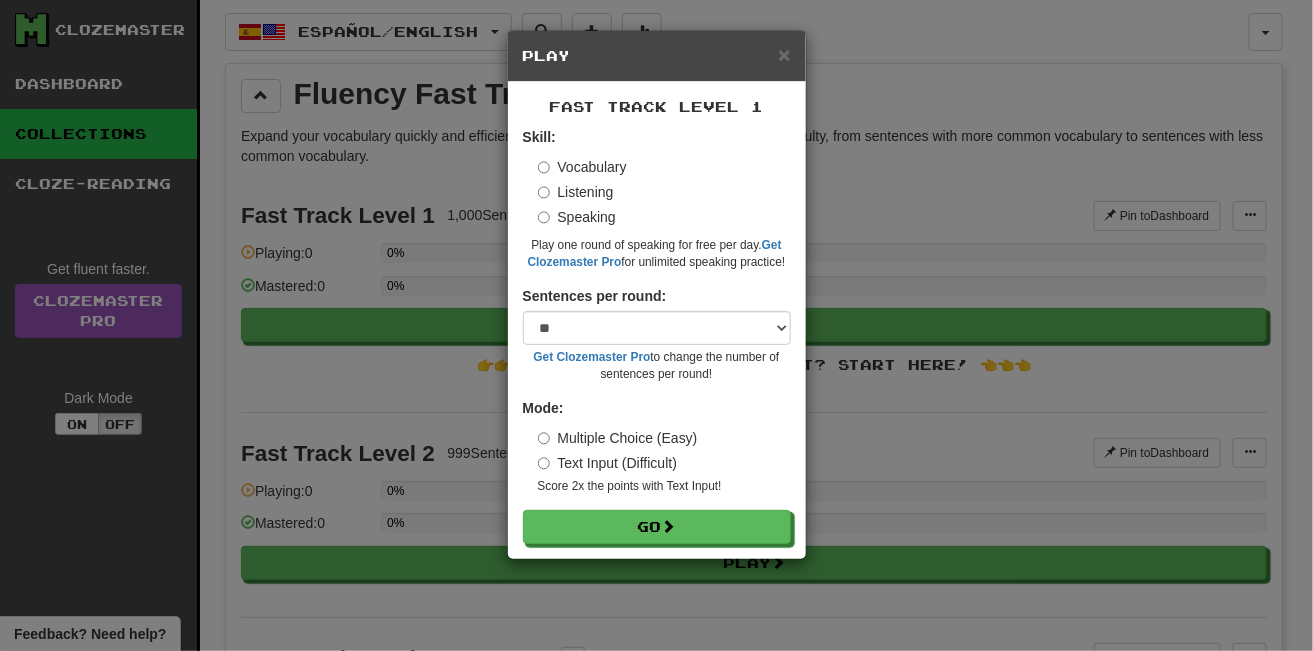 click on "Get Clozemaster Pro  to change the number of sentences per round!" at bounding box center [657, 366] 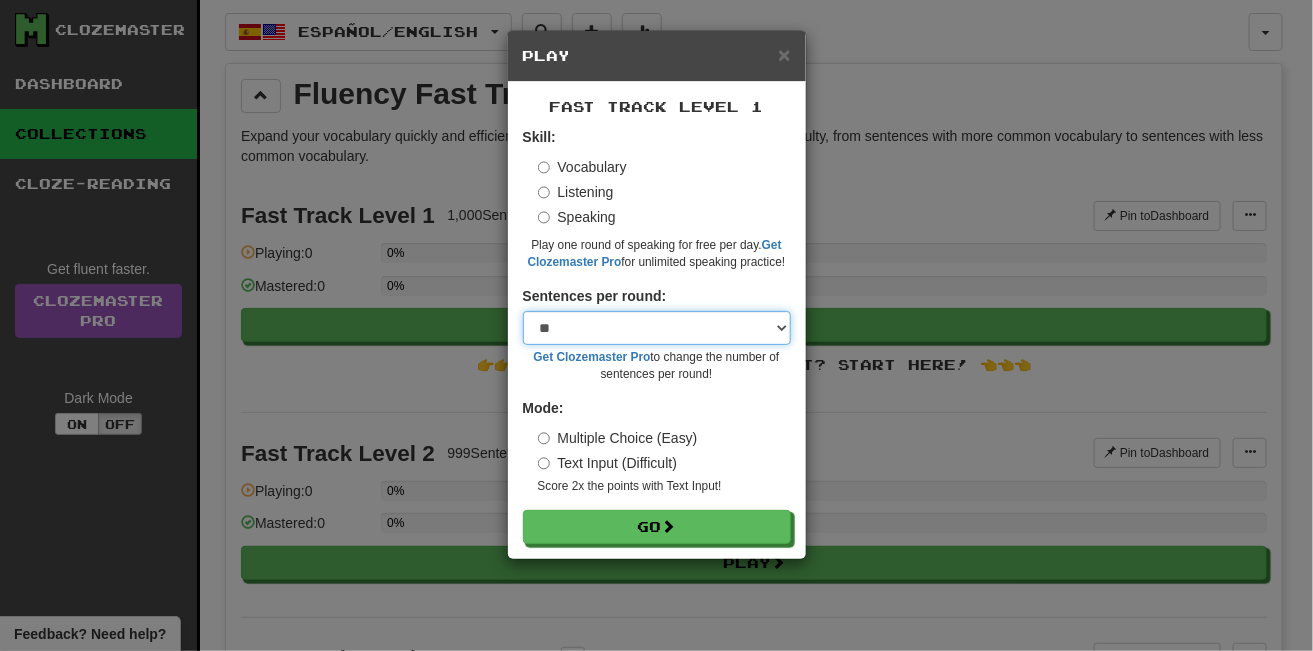 click on "* ** ** ** ** ** *** ********" at bounding box center [657, 328] 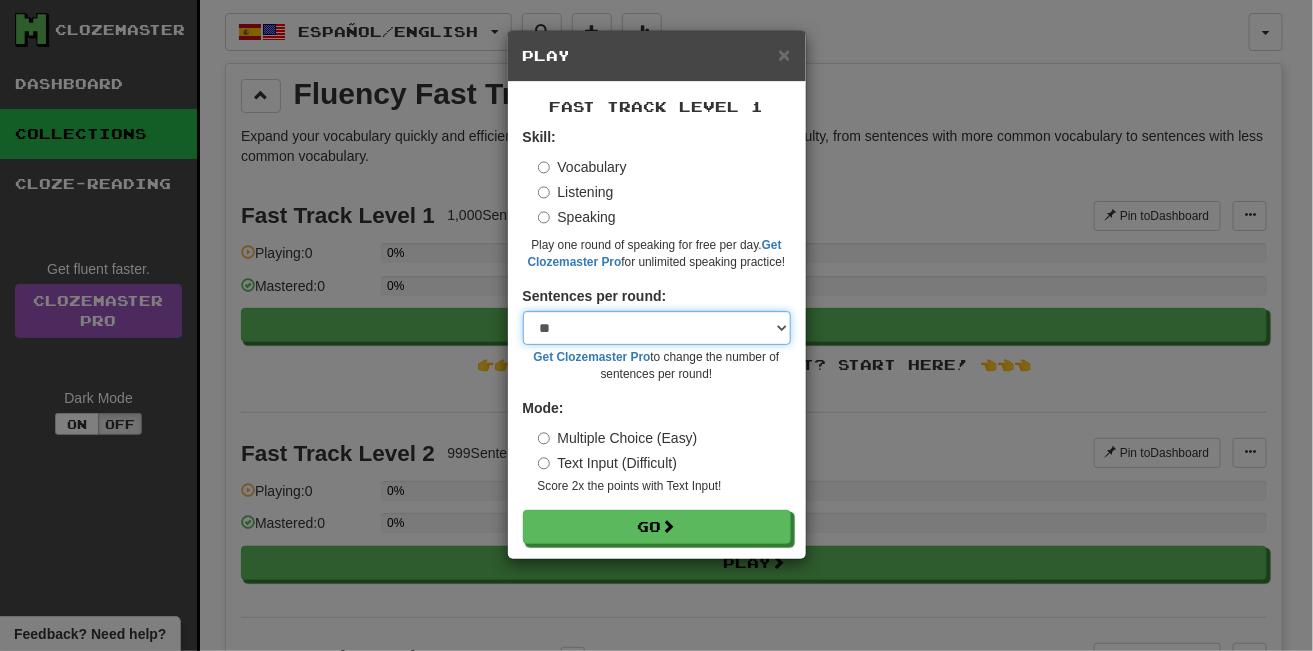 click on "* ** ** ** ** ** *** ********" at bounding box center [657, 328] 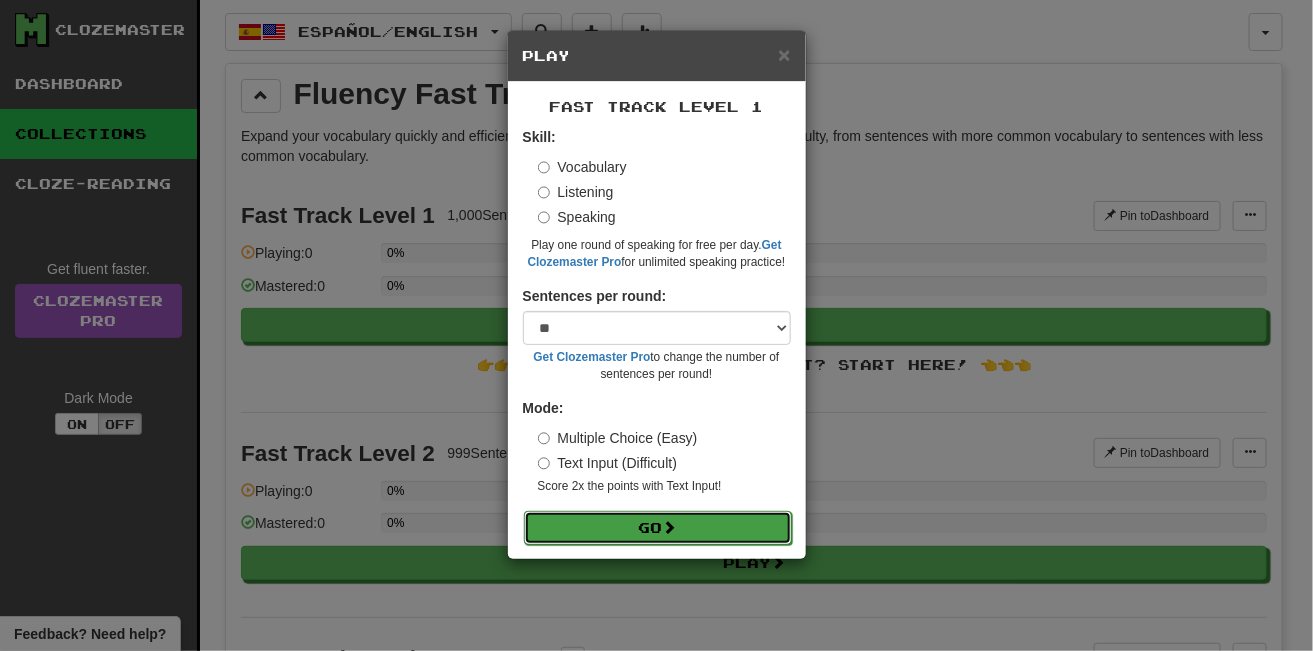 click on "Go" at bounding box center [658, 528] 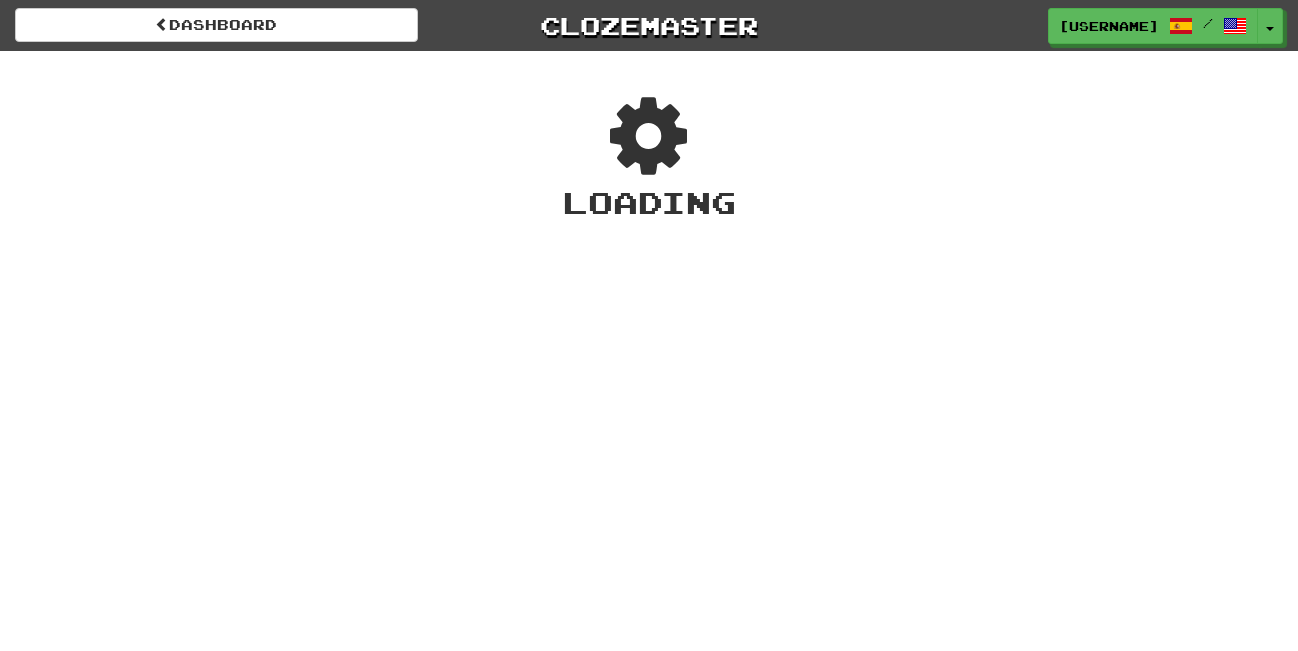 scroll, scrollTop: 0, scrollLeft: 0, axis: both 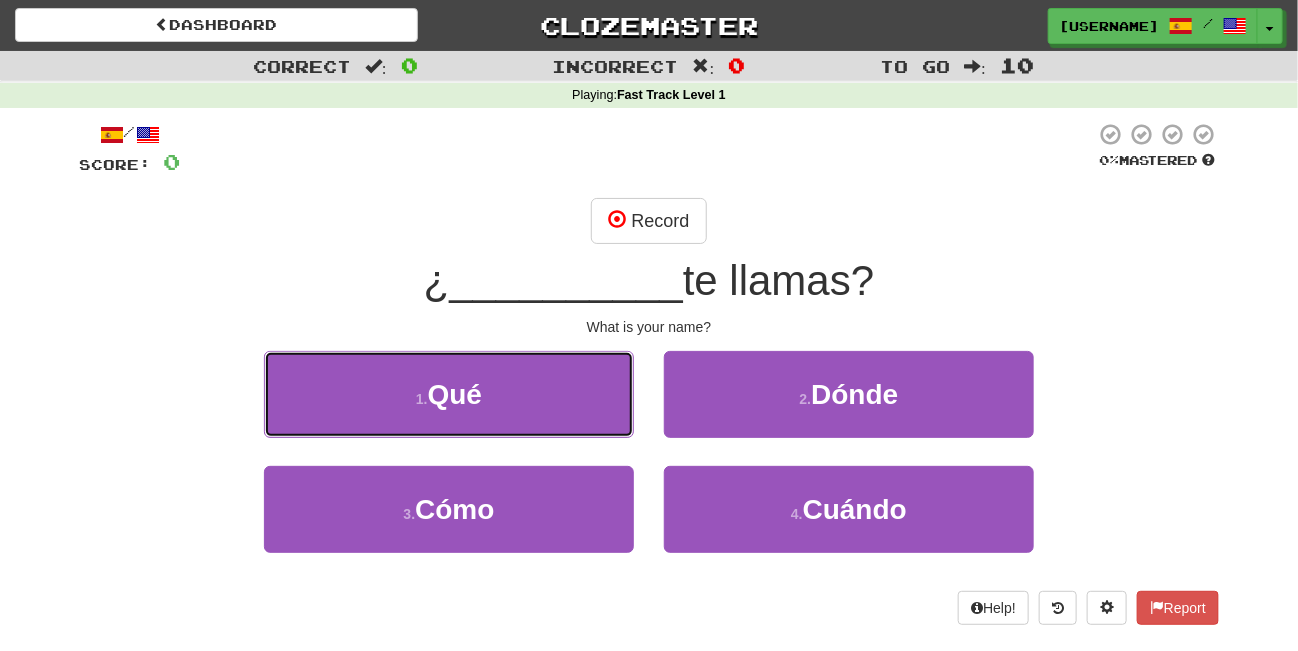 click on "Qué" at bounding box center (455, 394) 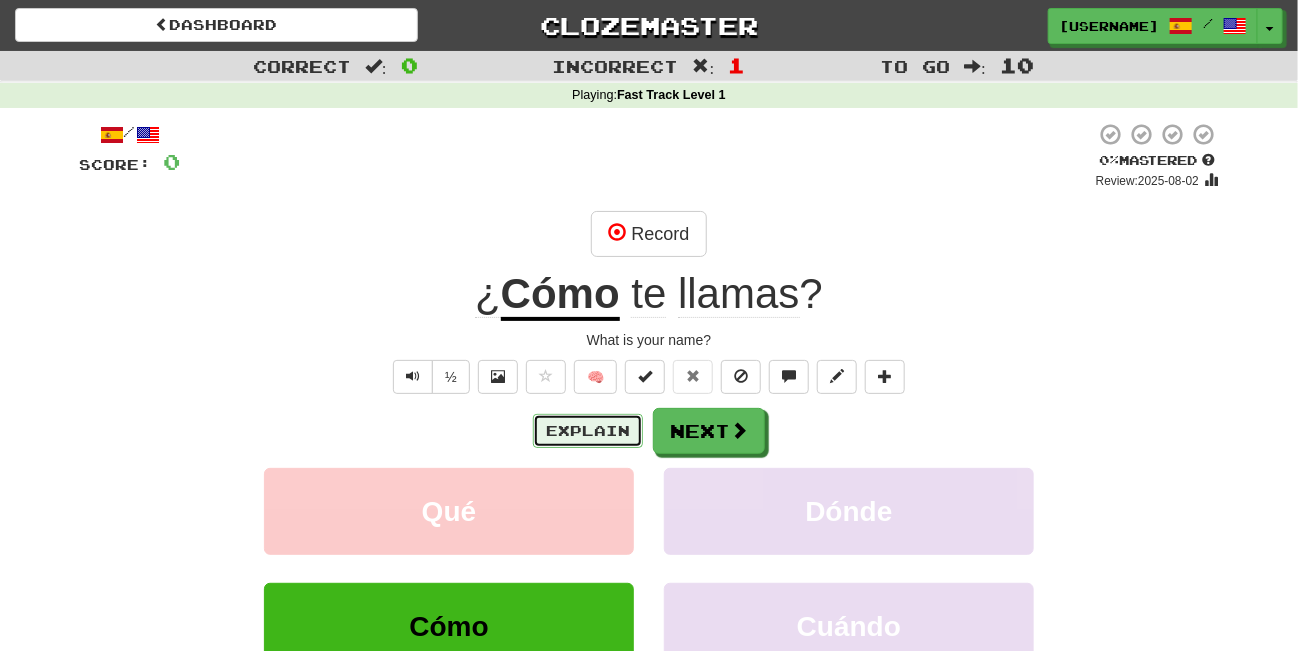 click on "Explain" at bounding box center [588, 431] 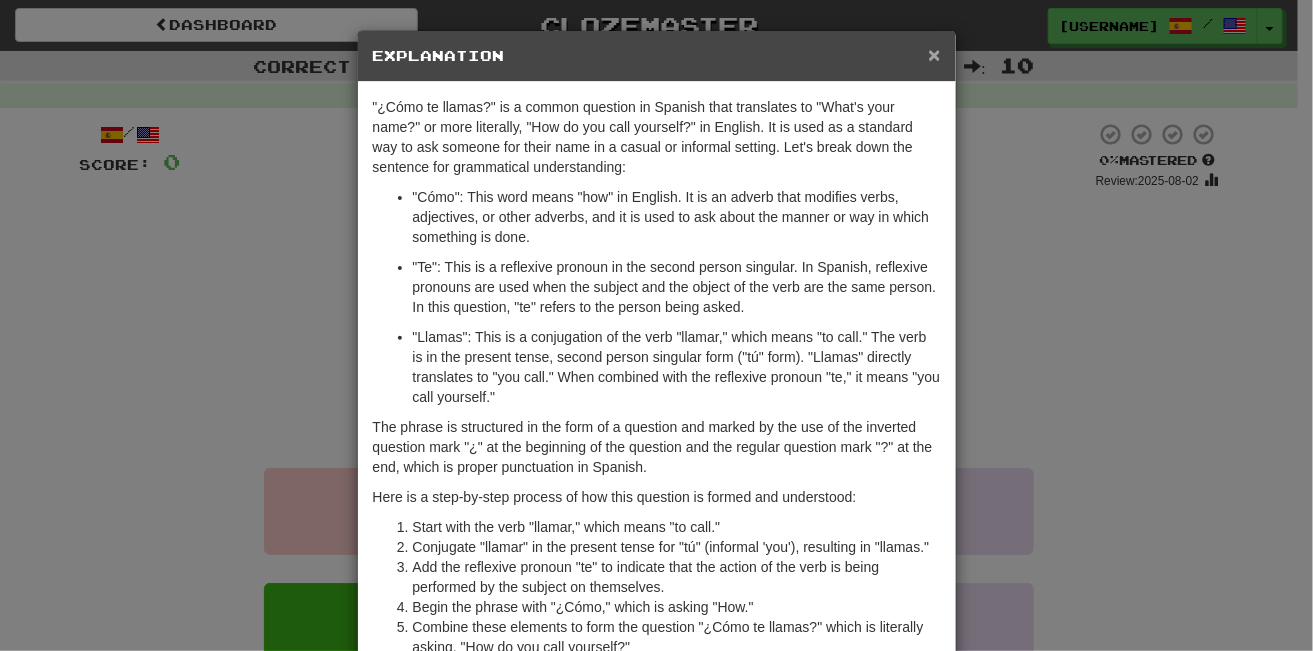 click on "×" at bounding box center (934, 54) 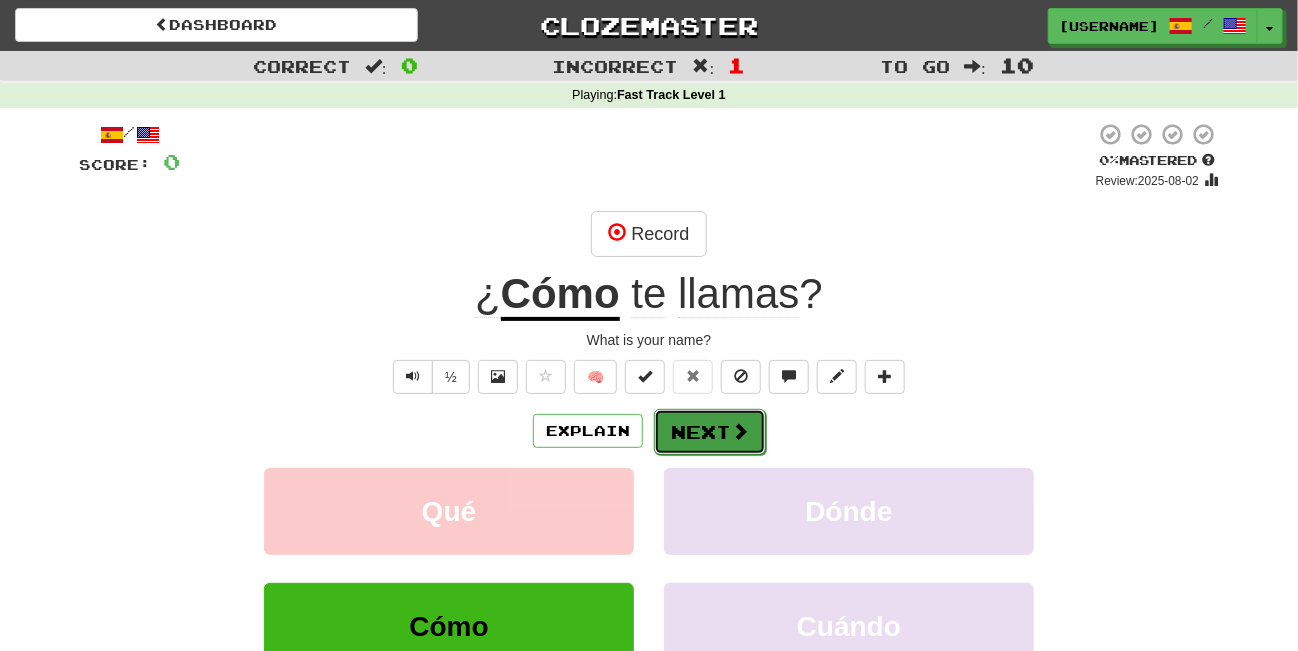 click at bounding box center [740, 431] 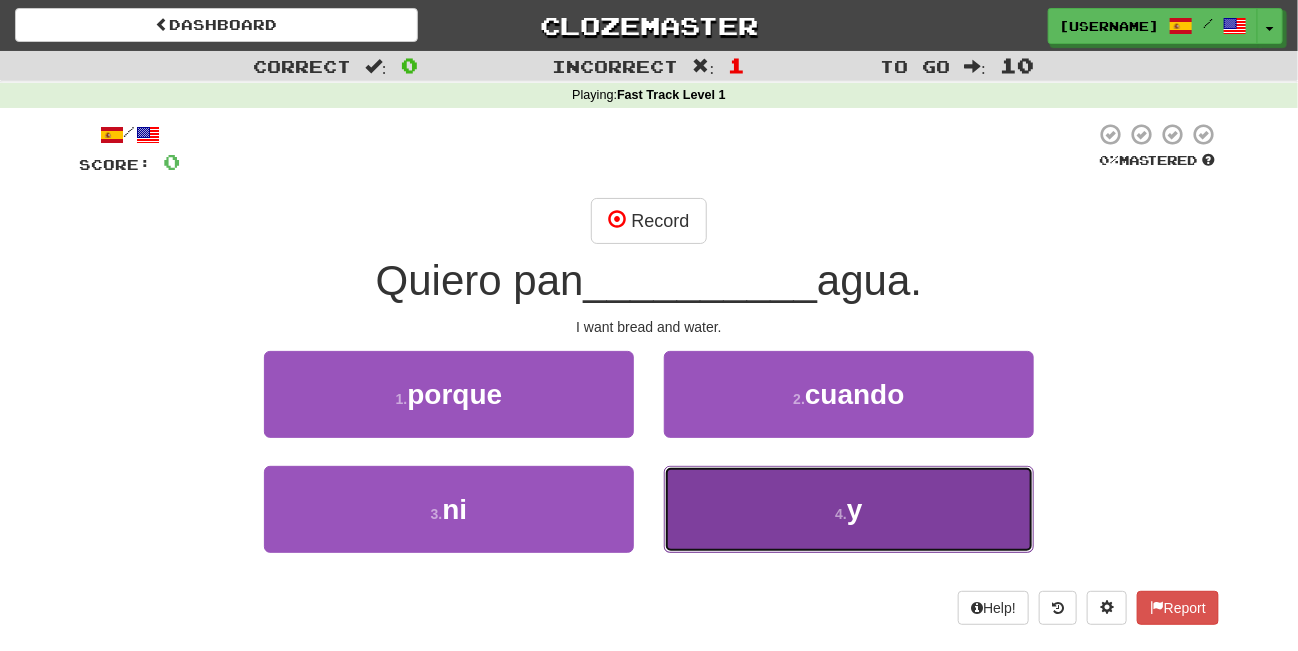 click on "4 .  y" at bounding box center [849, 509] 